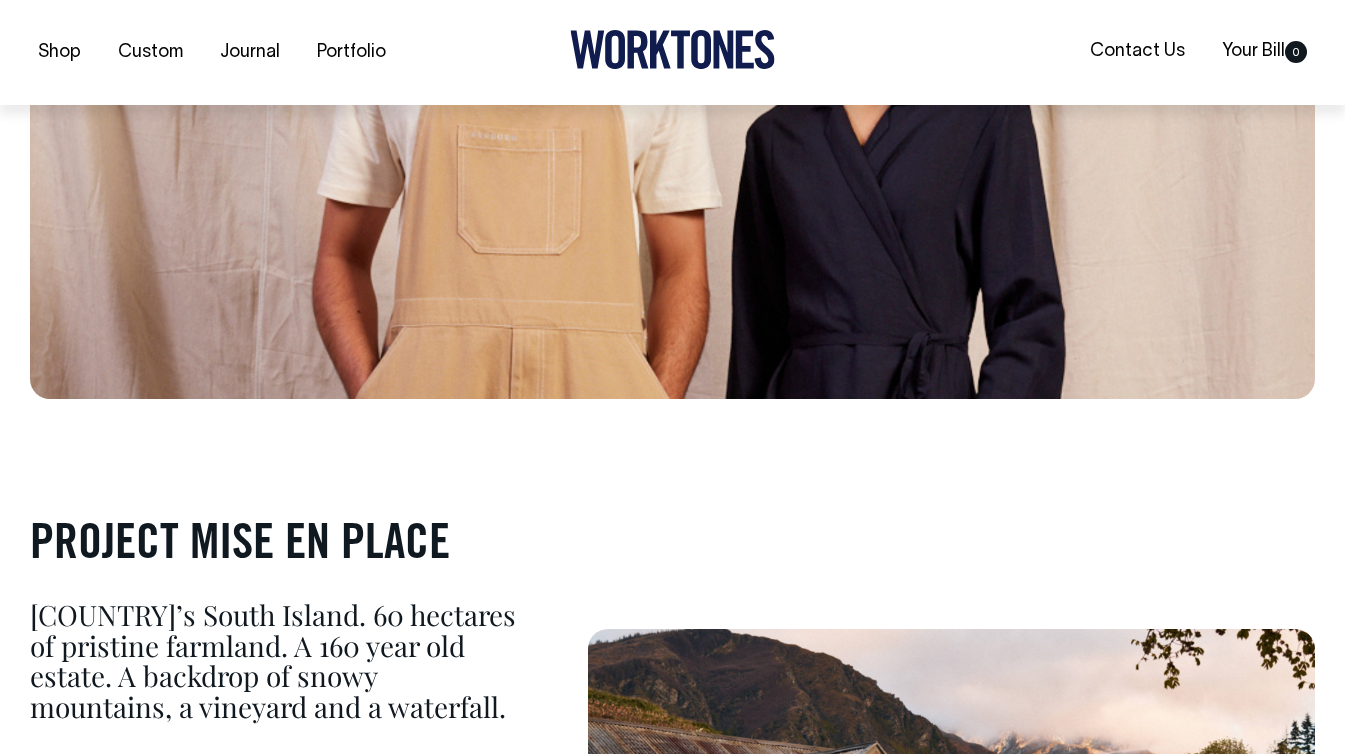 scroll, scrollTop: 0, scrollLeft: 0, axis: both 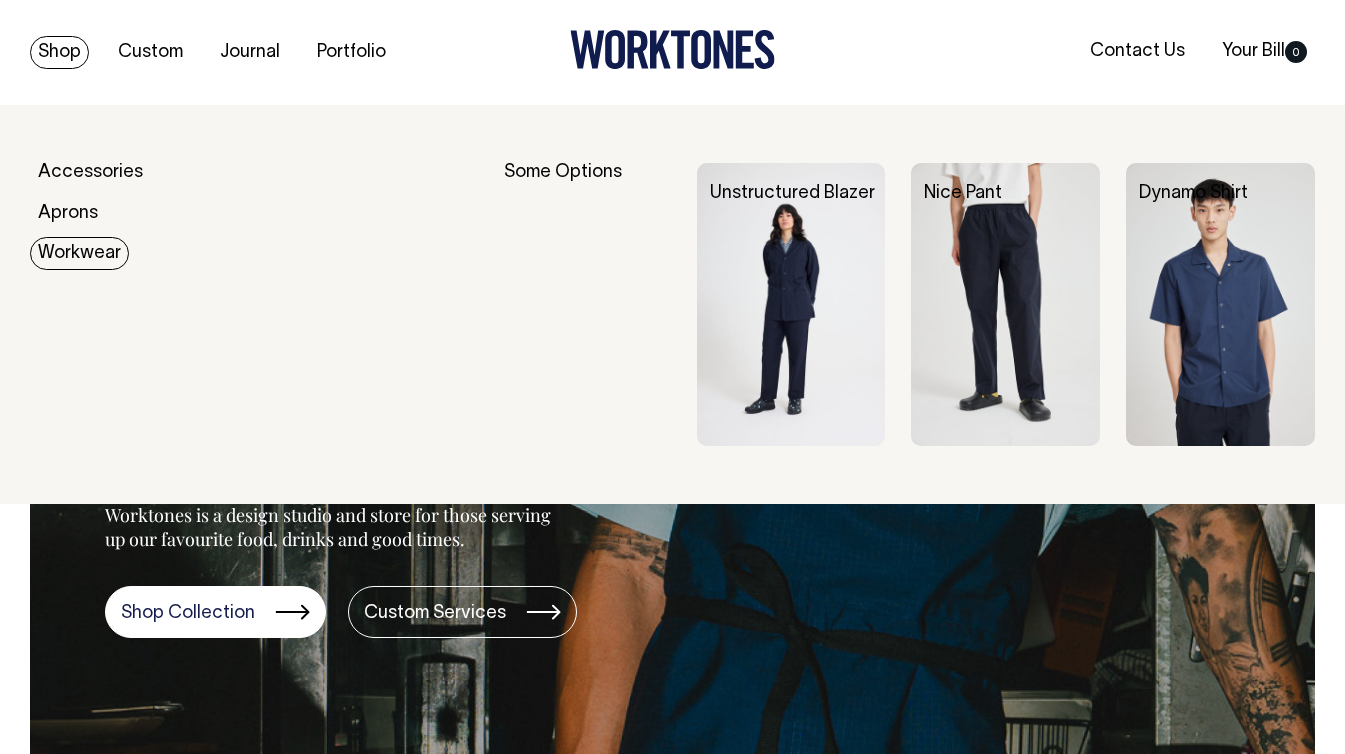 click on "Workwear" at bounding box center (79, 253) 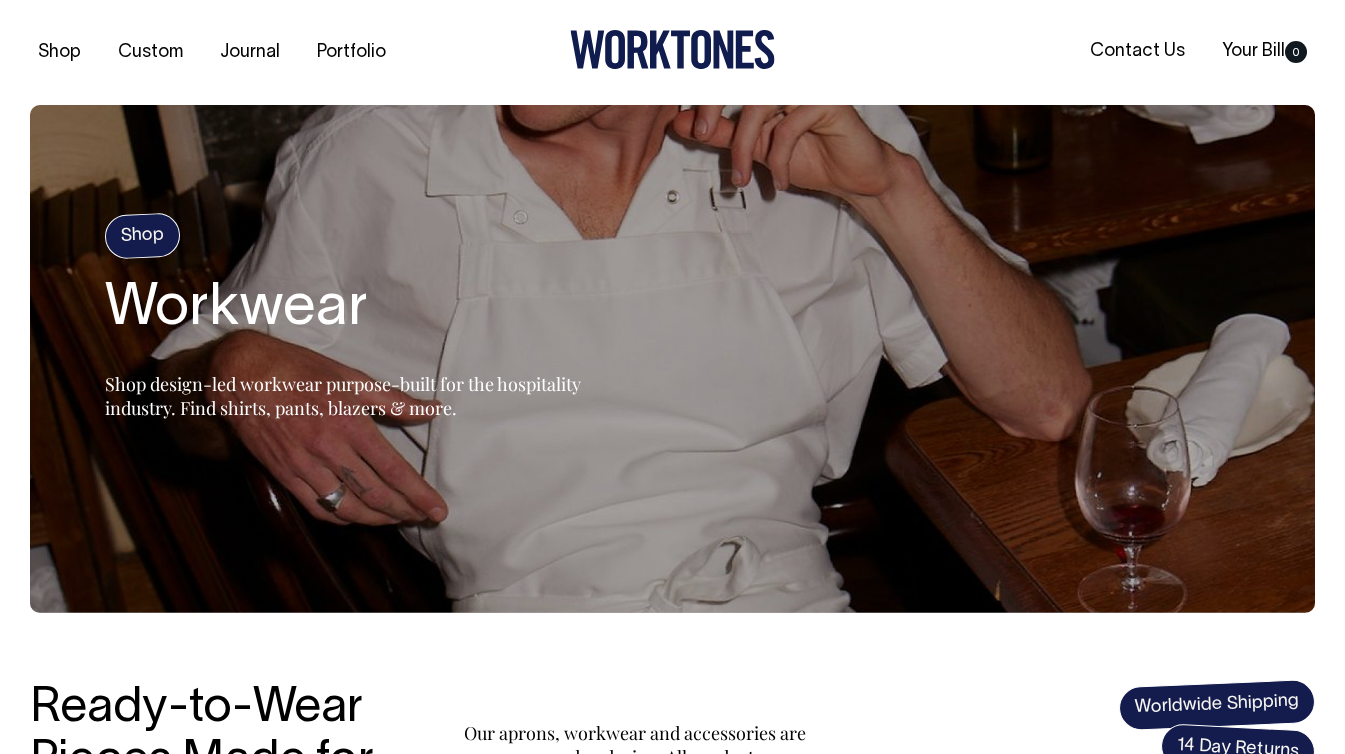 scroll, scrollTop: 0, scrollLeft: 0, axis: both 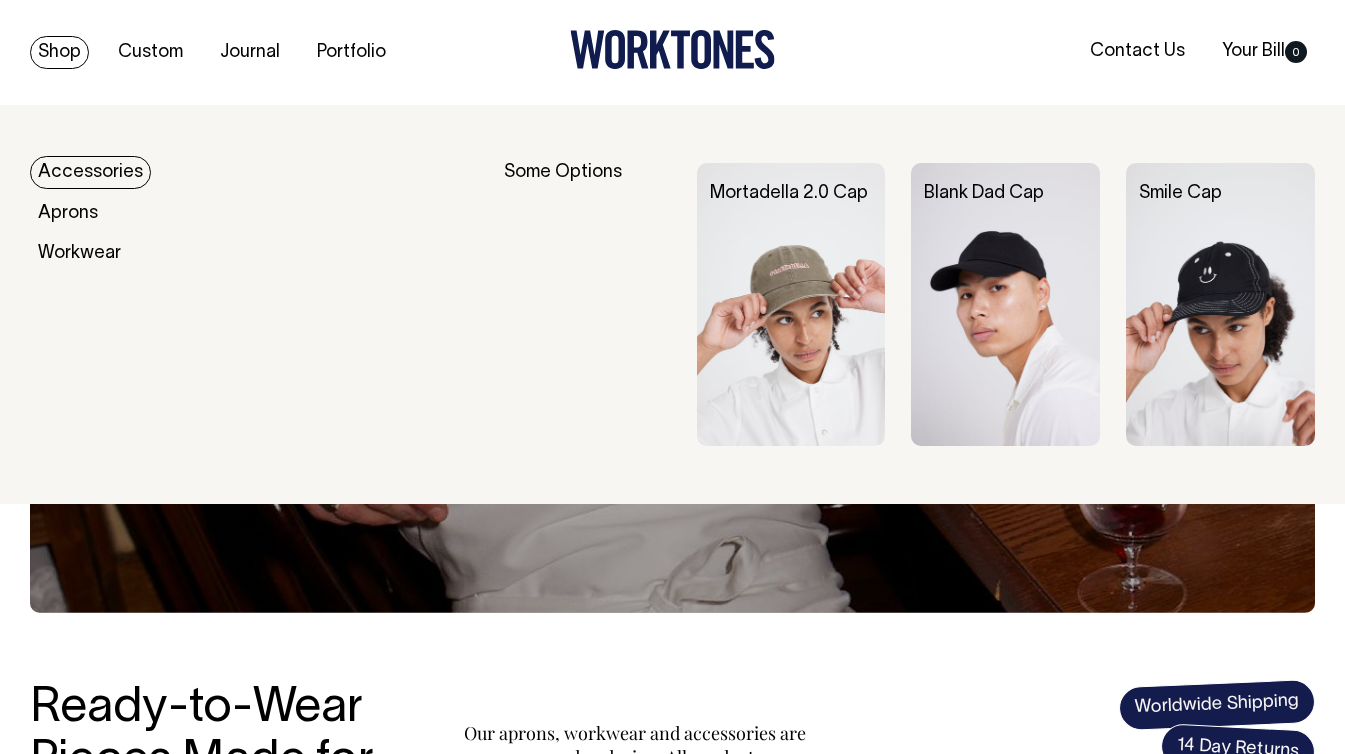 click on "Accessories" at bounding box center (90, 172) 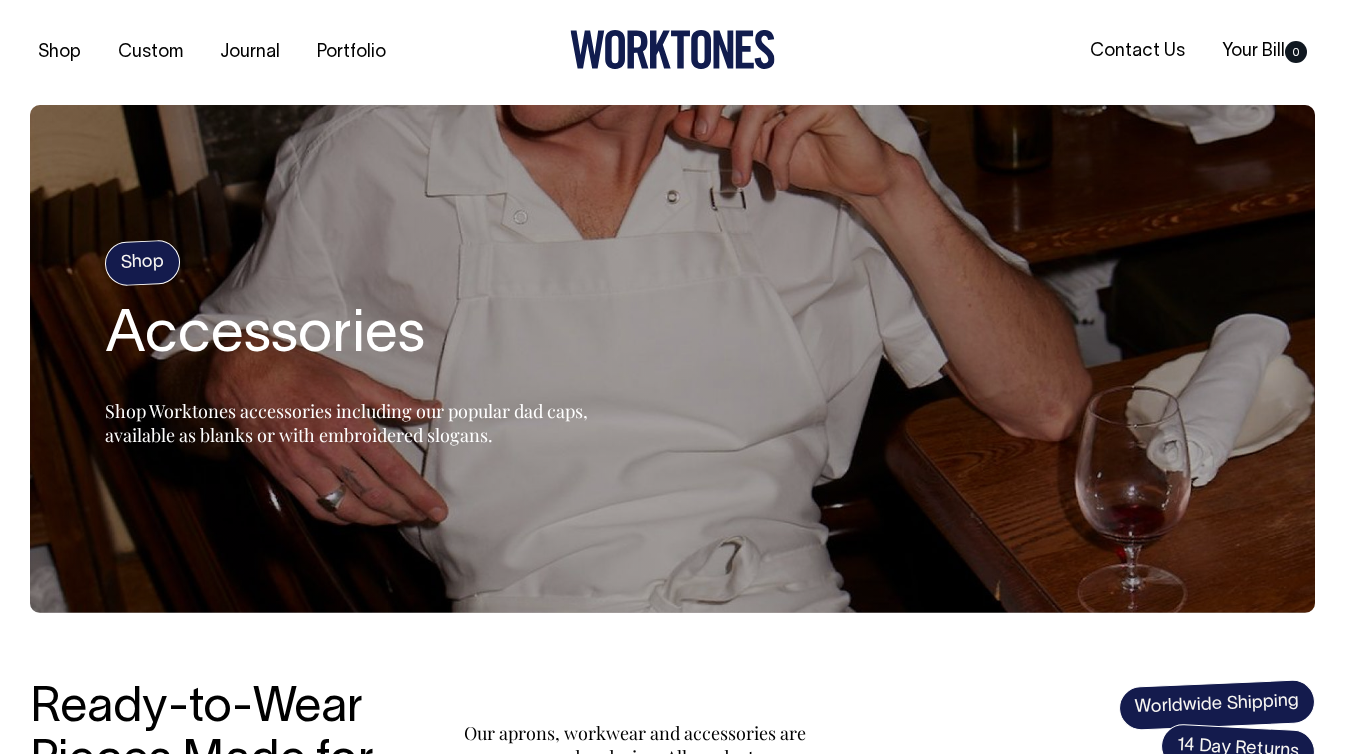 scroll, scrollTop: 0, scrollLeft: 0, axis: both 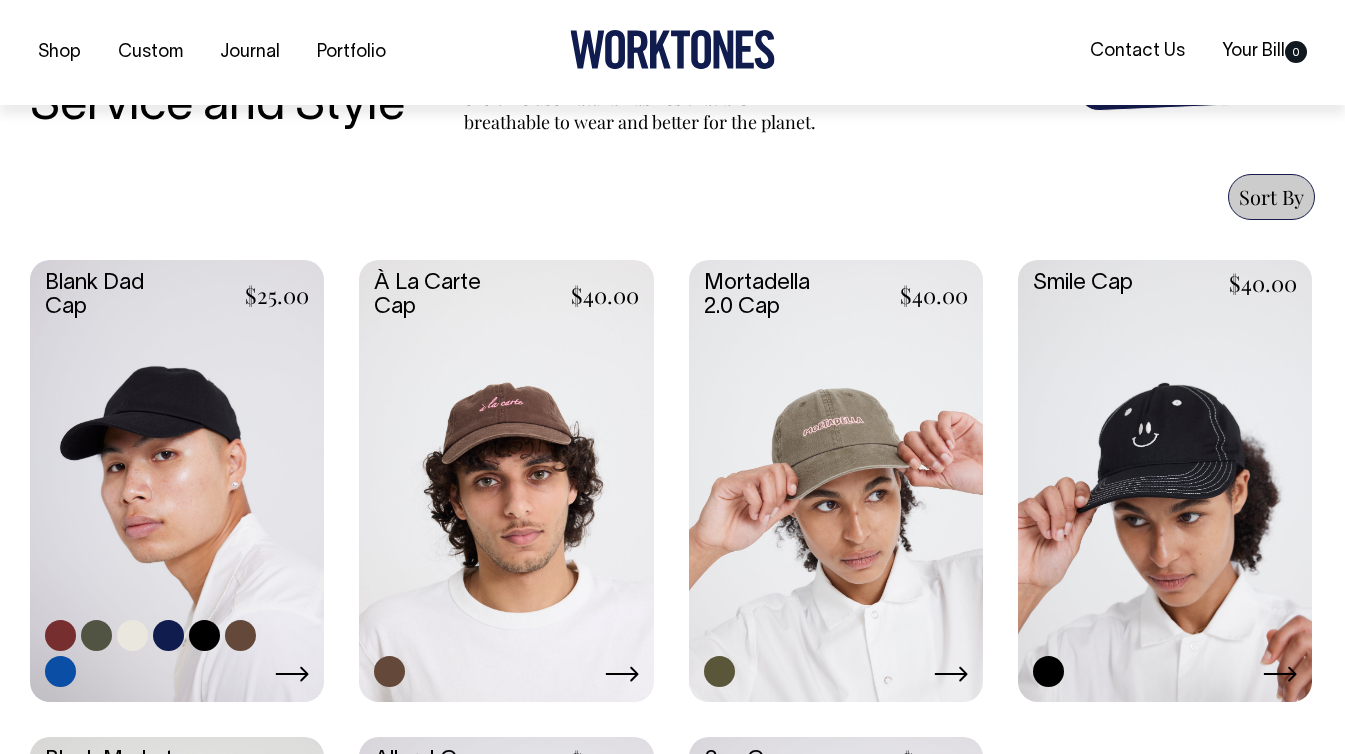 click at bounding box center (177, 478) 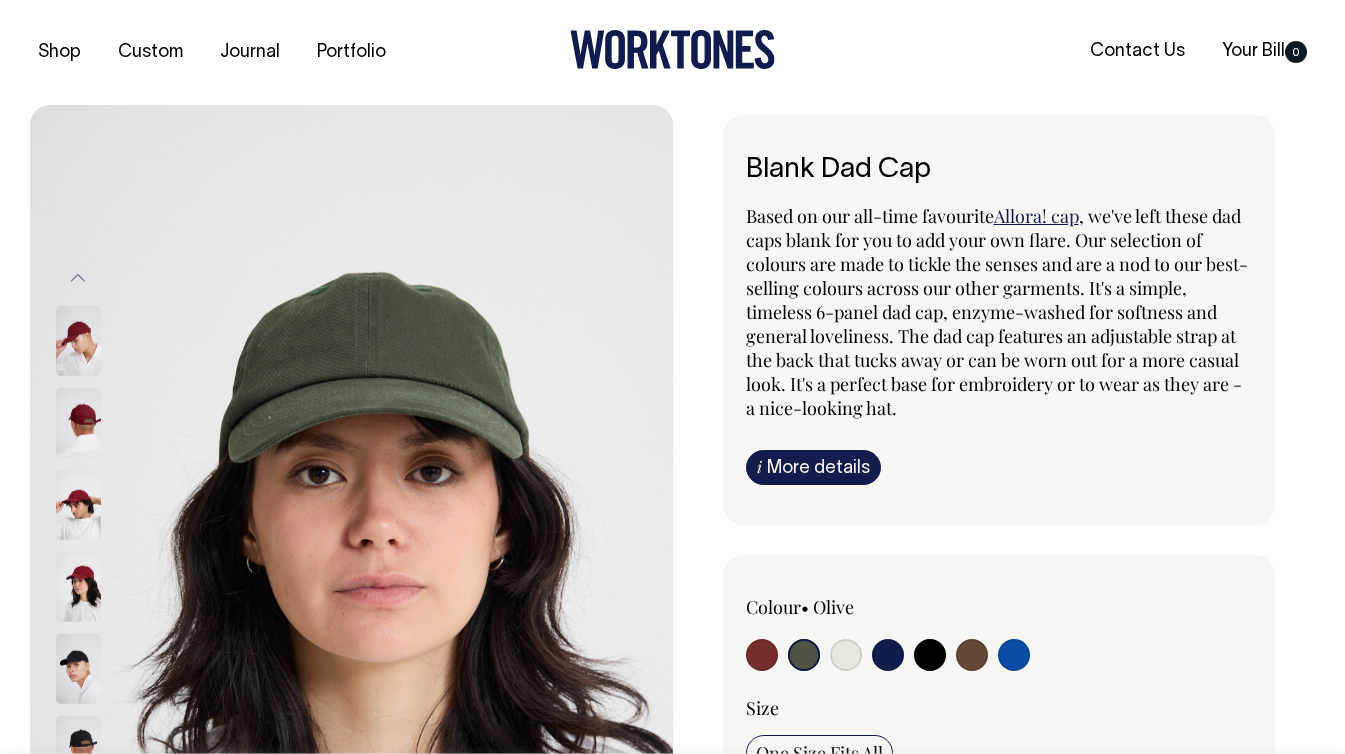 scroll, scrollTop: 0, scrollLeft: 0, axis: both 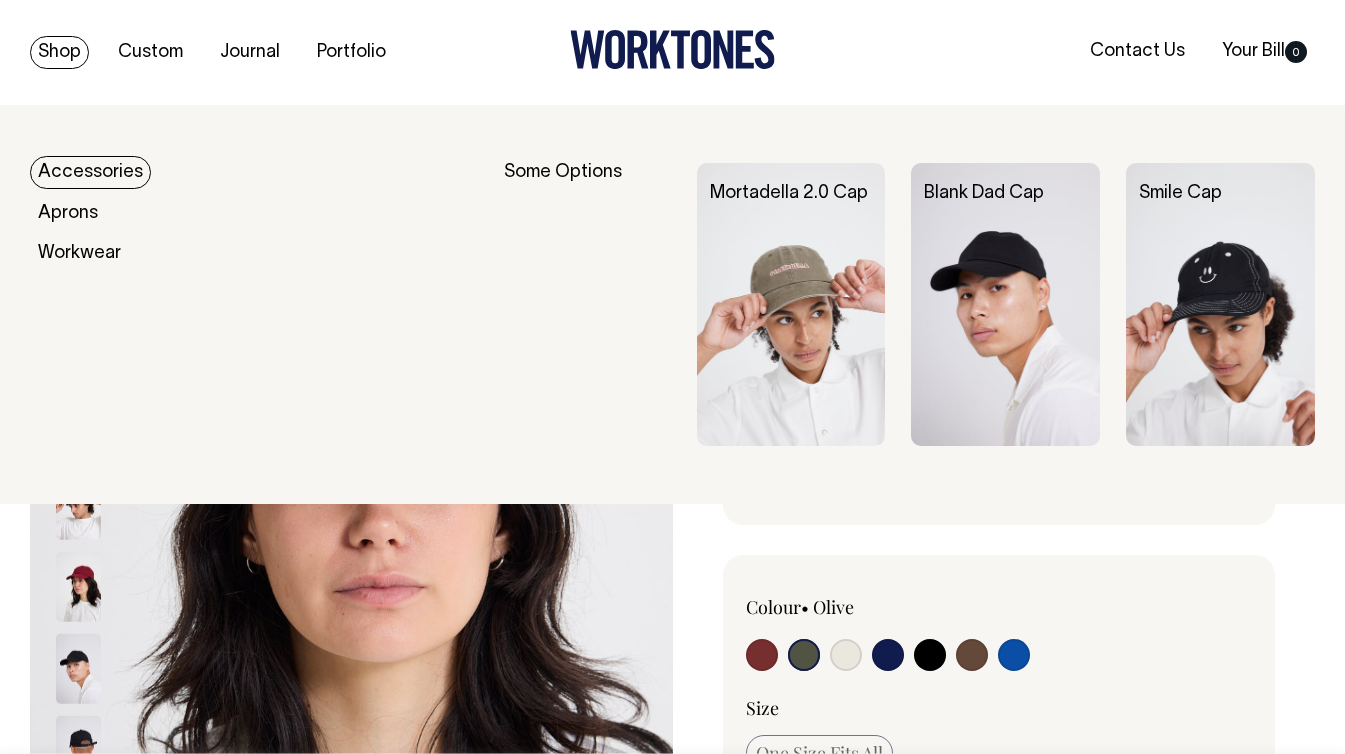 click on "Accessories" at bounding box center (90, 172) 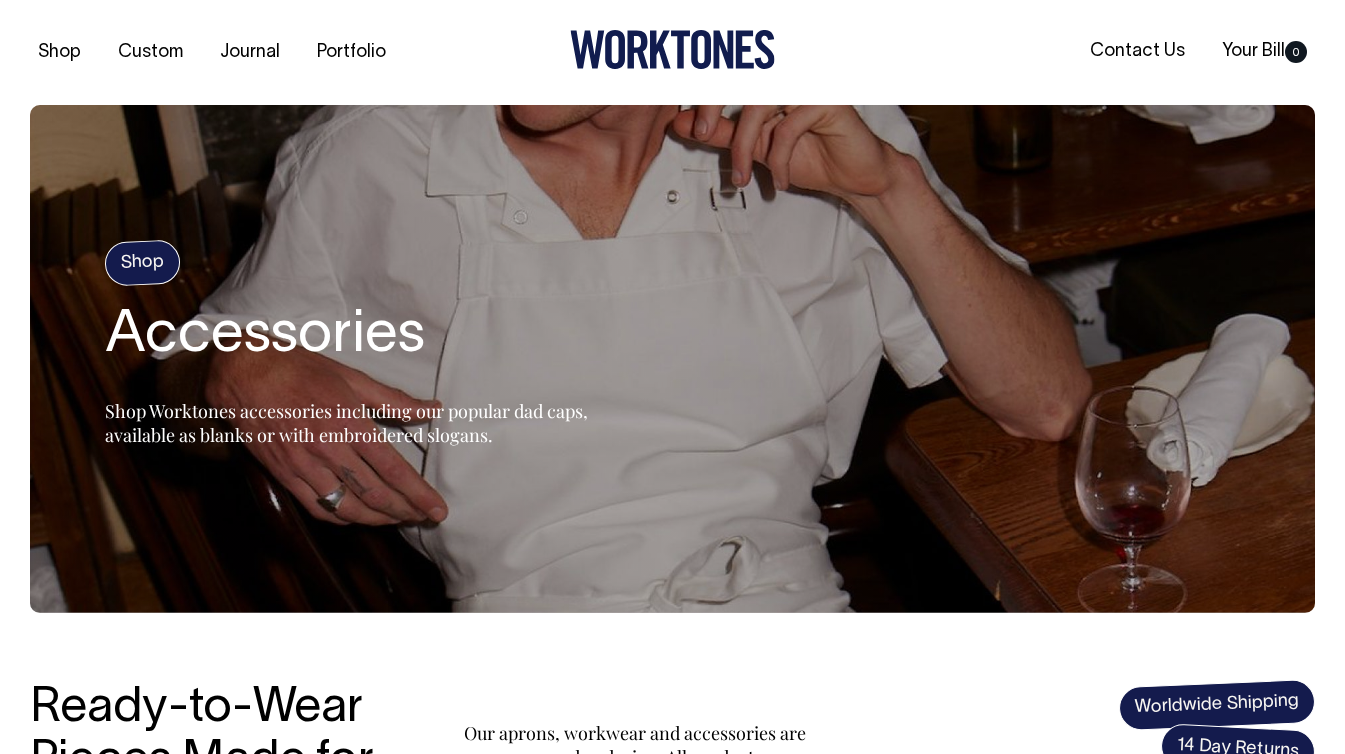 scroll, scrollTop: 0, scrollLeft: 0, axis: both 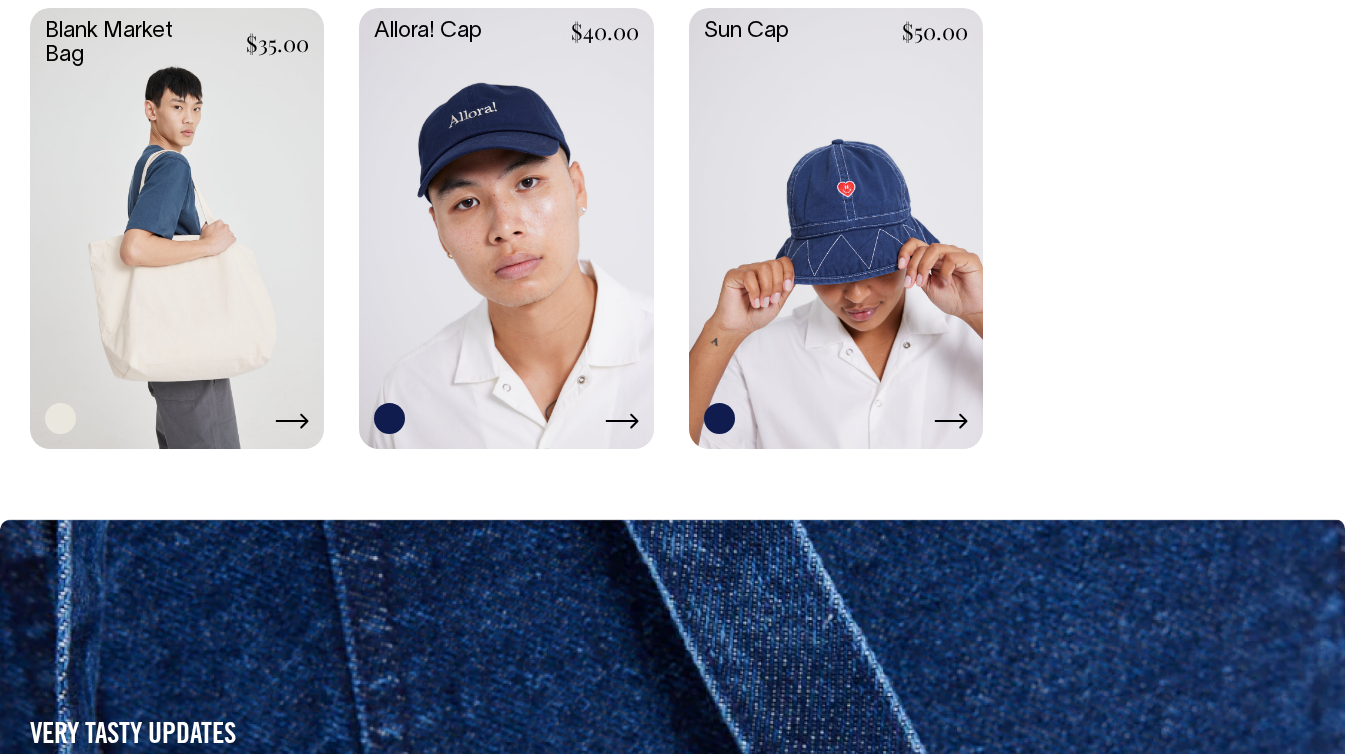 click at bounding box center [177, 226] 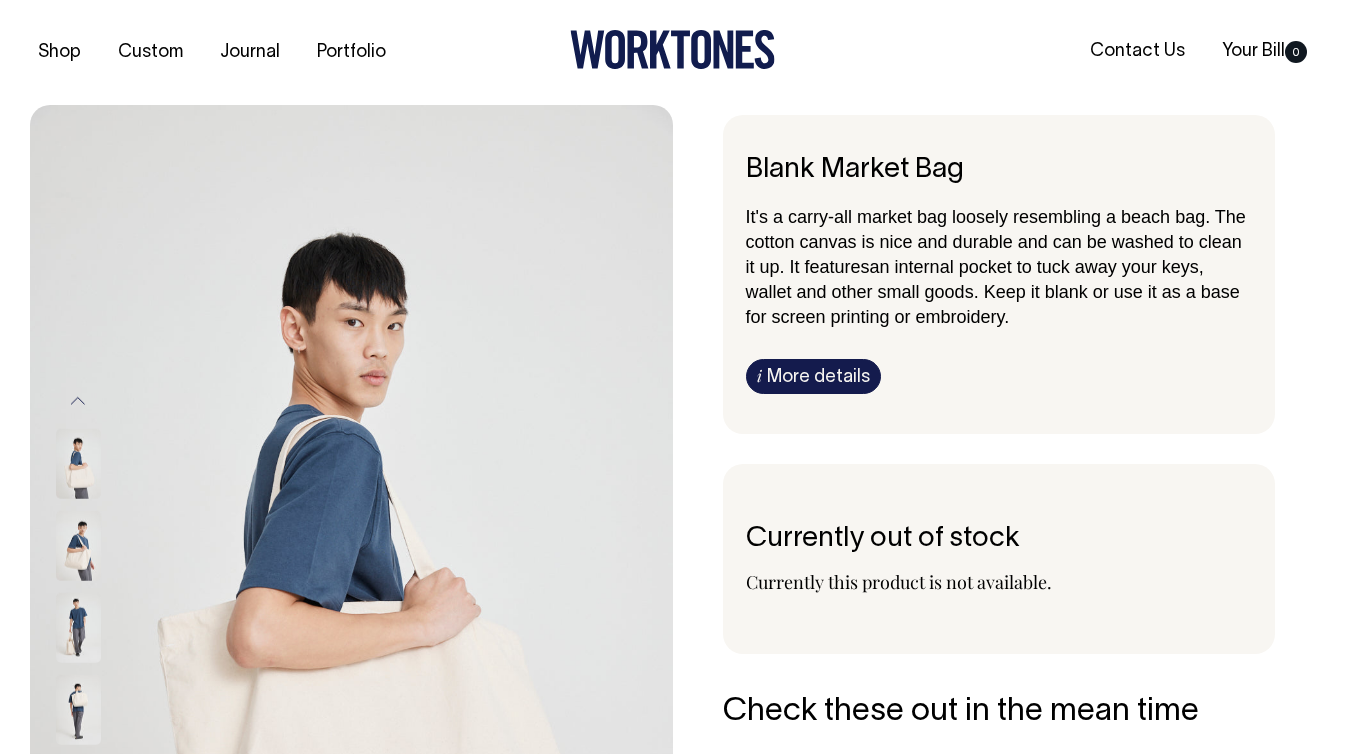 scroll, scrollTop: 0, scrollLeft: 0, axis: both 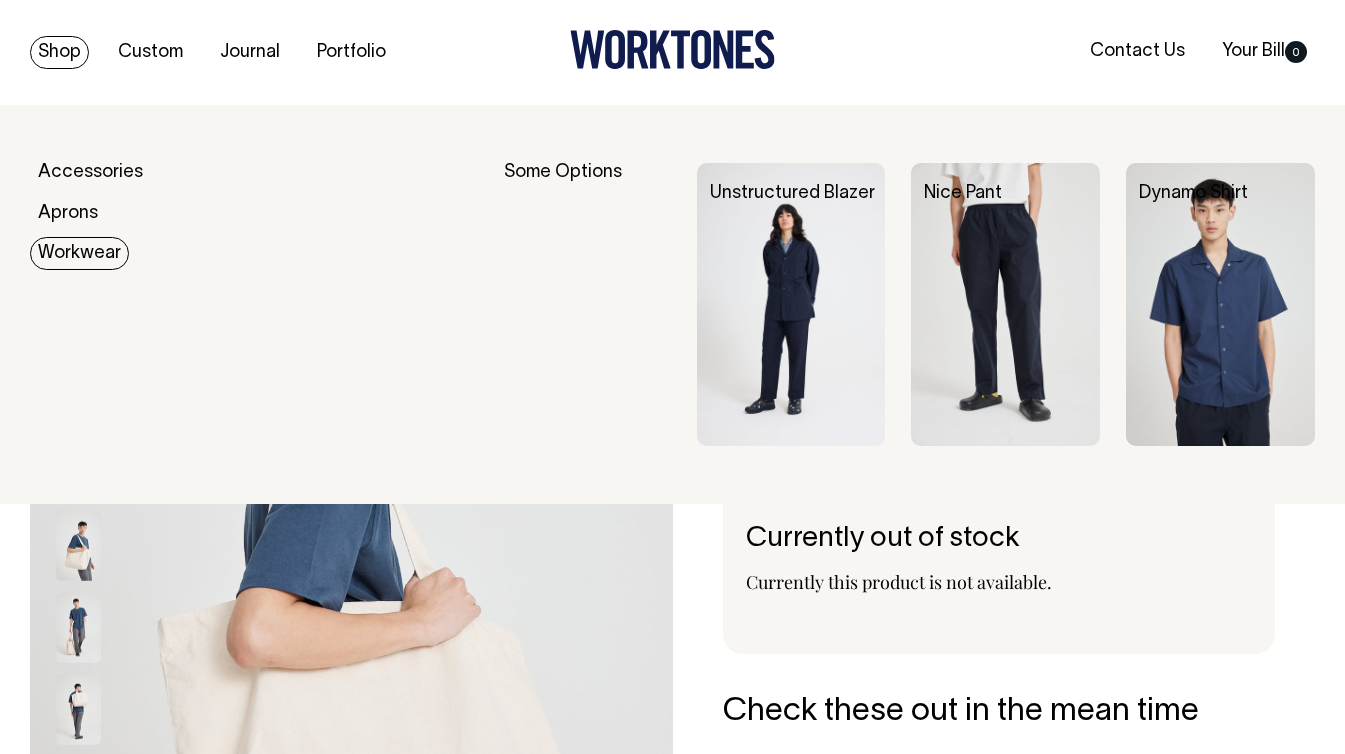 click on "Workwear" at bounding box center (79, 253) 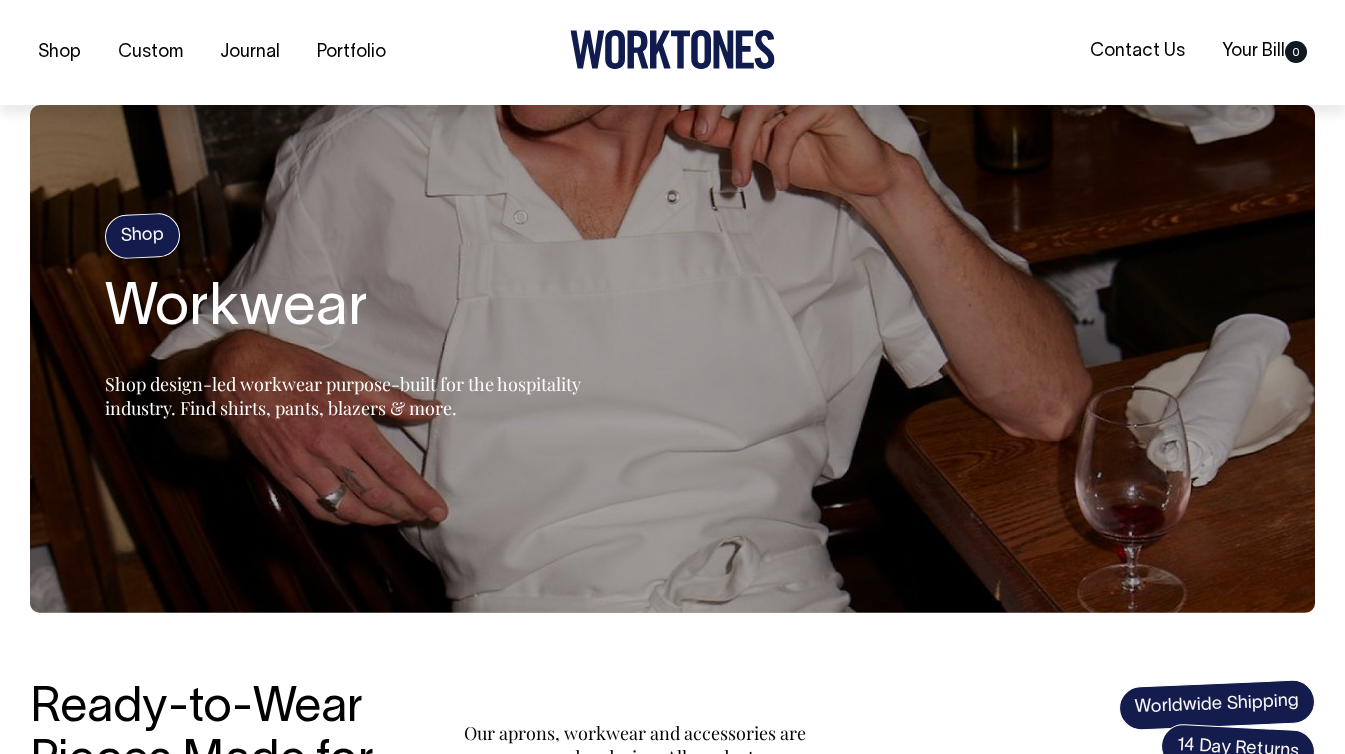 scroll, scrollTop: 779, scrollLeft: 0, axis: vertical 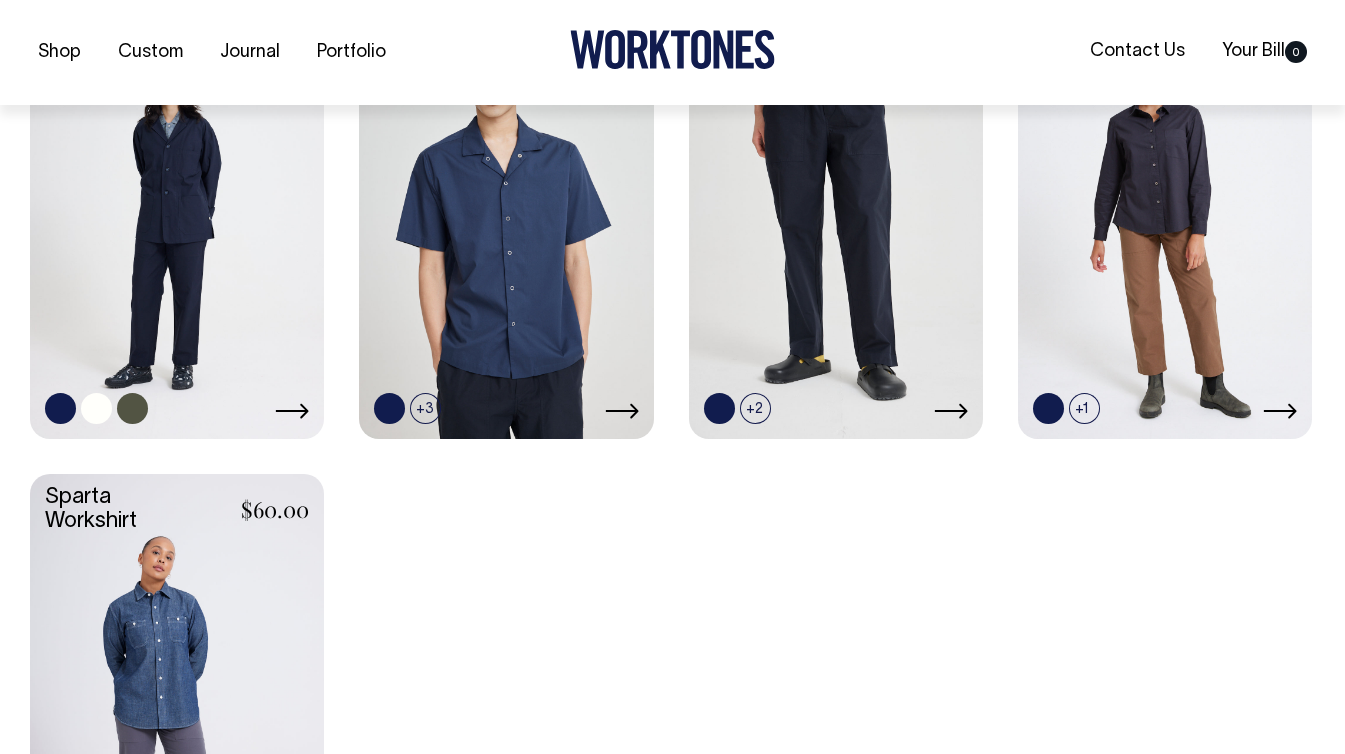 click at bounding box center [177, 215] 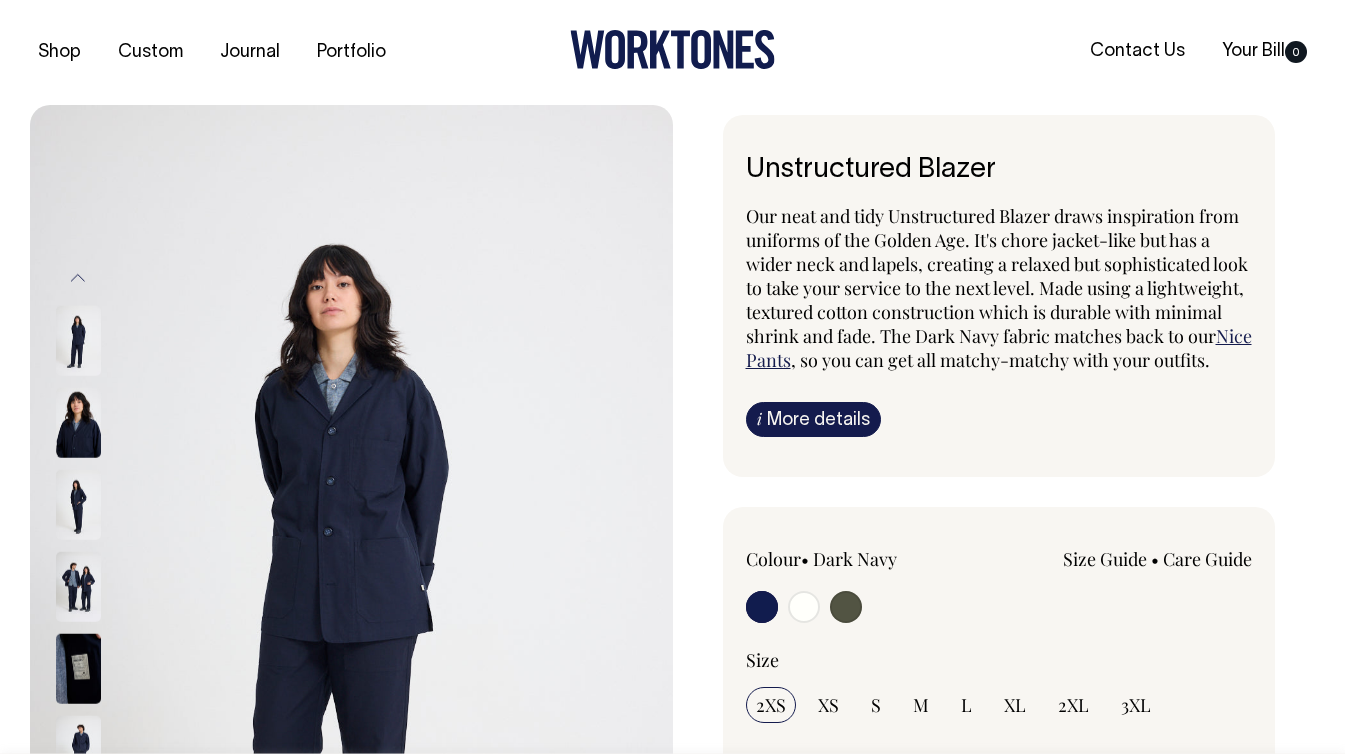scroll, scrollTop: 0, scrollLeft: 0, axis: both 